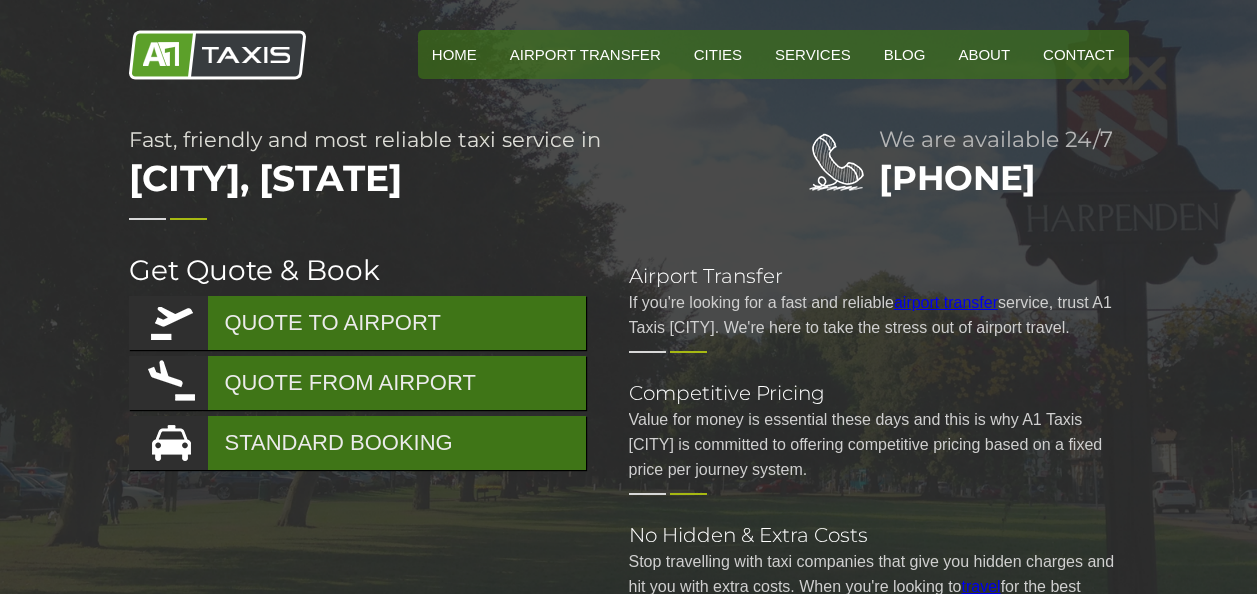 scroll, scrollTop: 0, scrollLeft: 0, axis: both 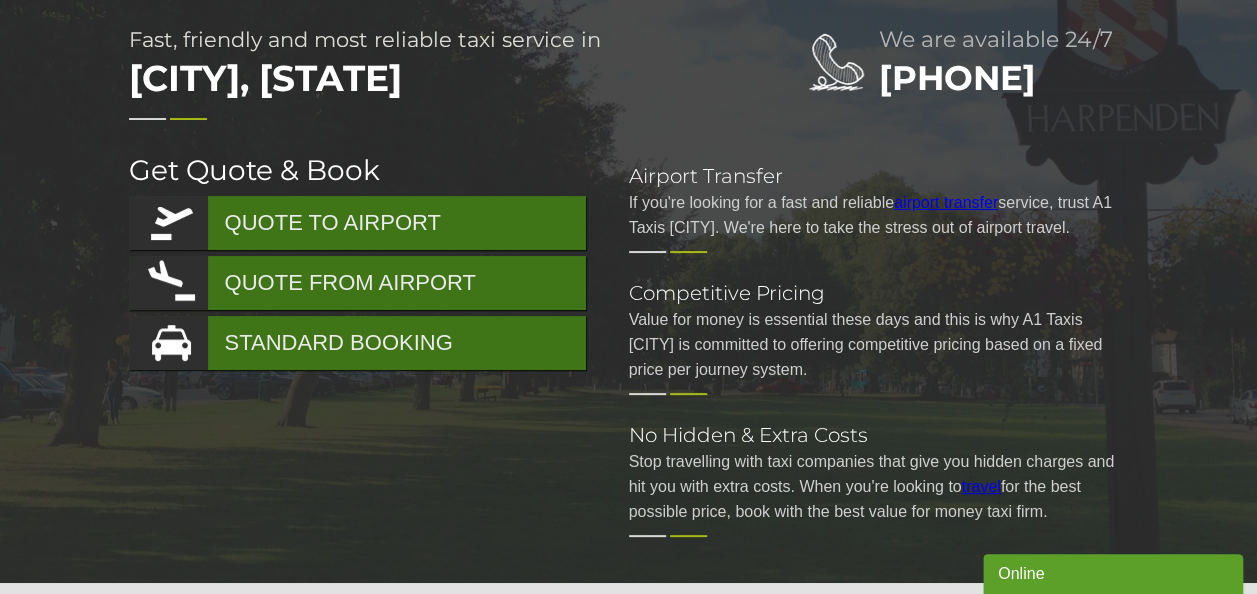 drag, startPoint x: 374, startPoint y: 342, endPoint x: 464, endPoint y: 396, distance: 104.95713 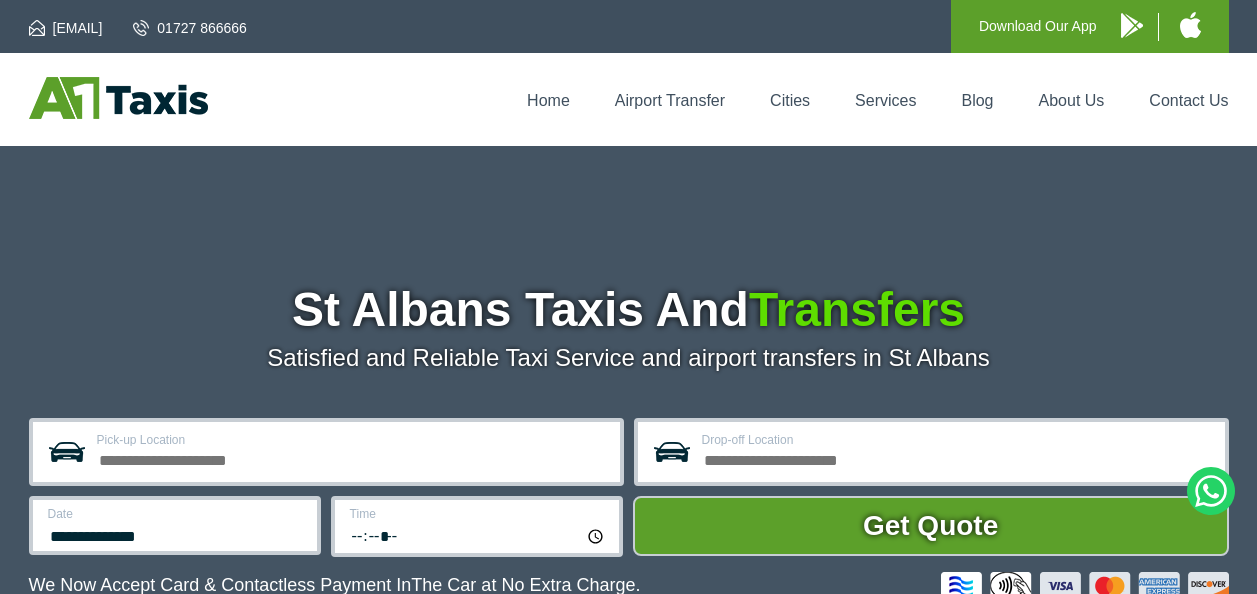 scroll, scrollTop: 162, scrollLeft: 0, axis: vertical 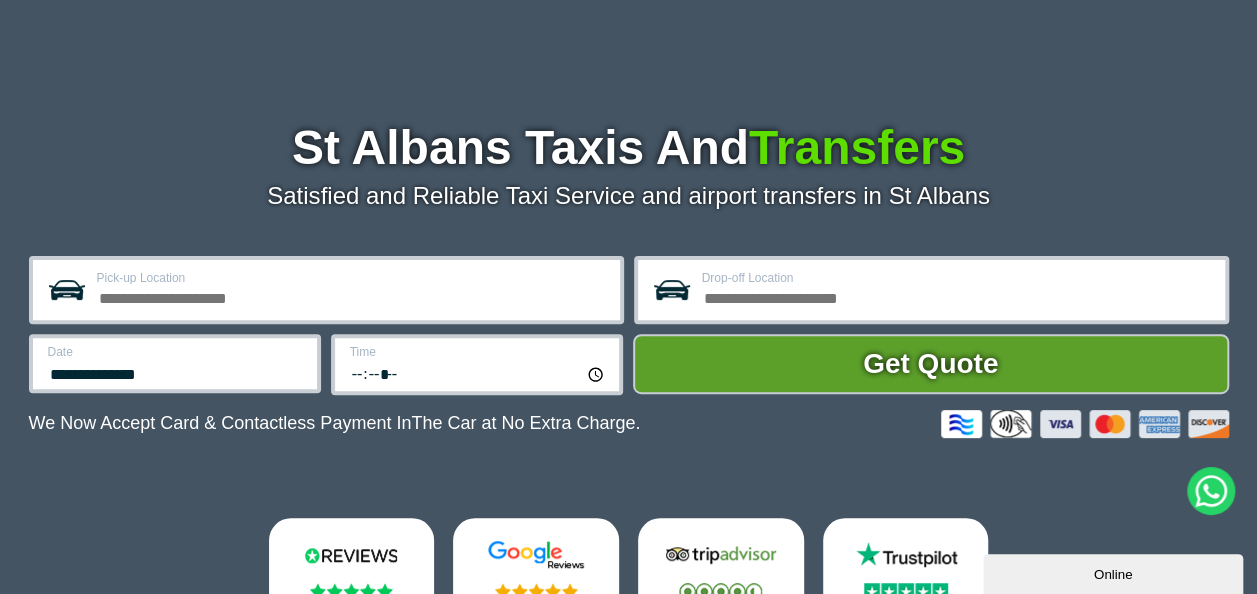 click on "Pick-up Location" at bounding box center (352, 296) 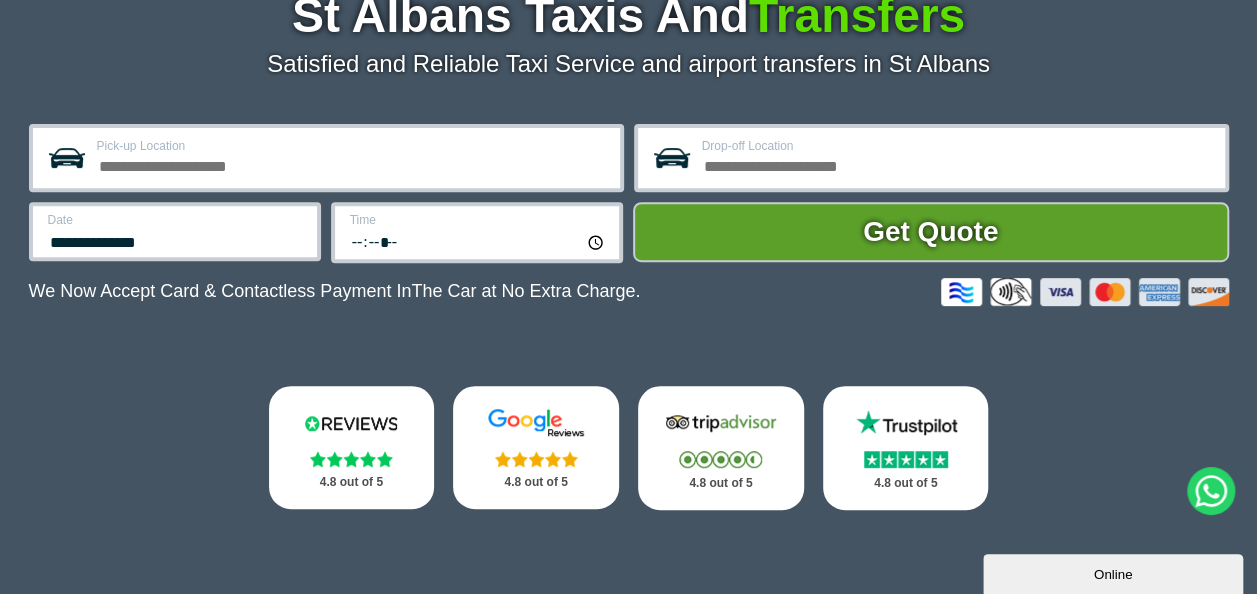 scroll, scrollTop: 262, scrollLeft: 0, axis: vertical 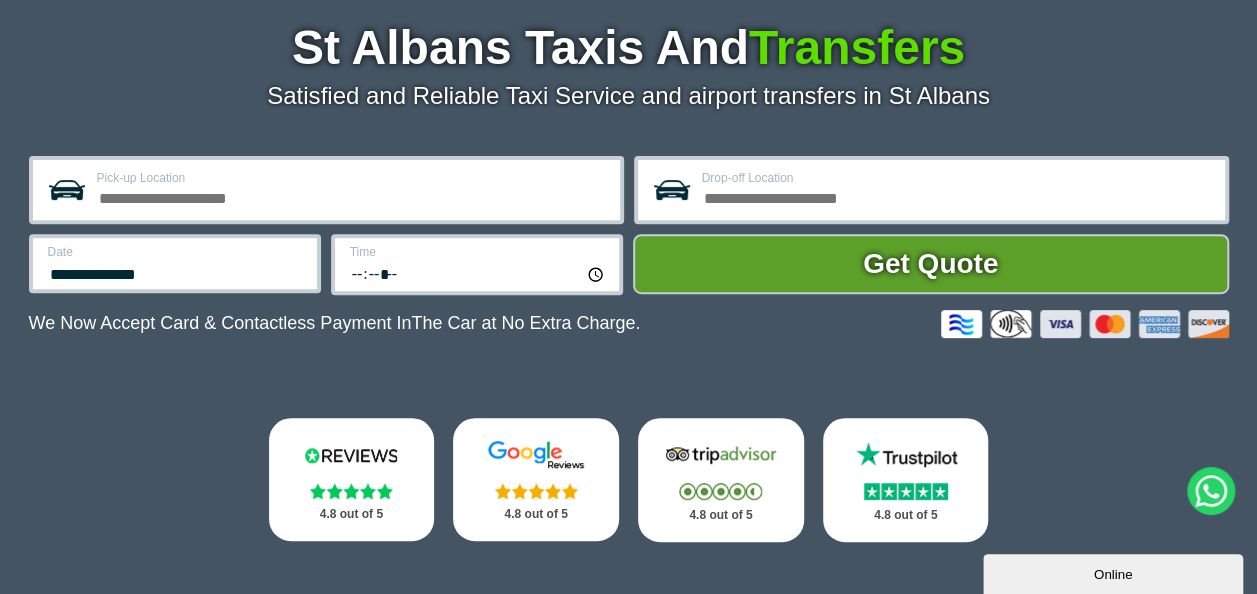 click on "Pick-up Location" at bounding box center [352, 196] 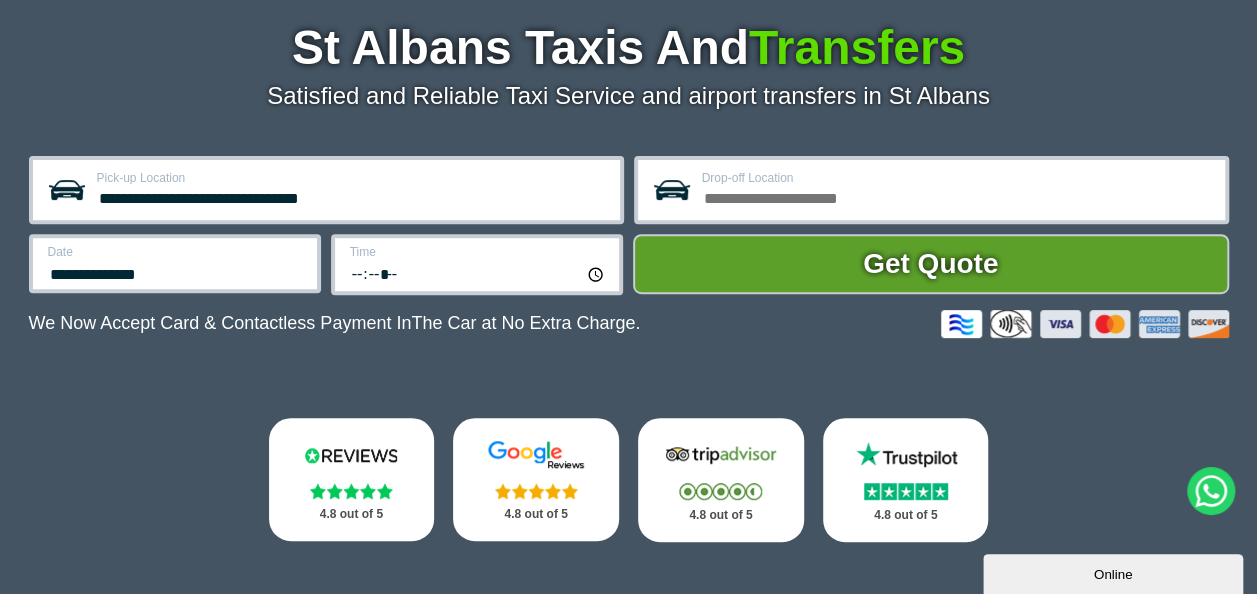 click on "**********" at bounding box center [352, 196] 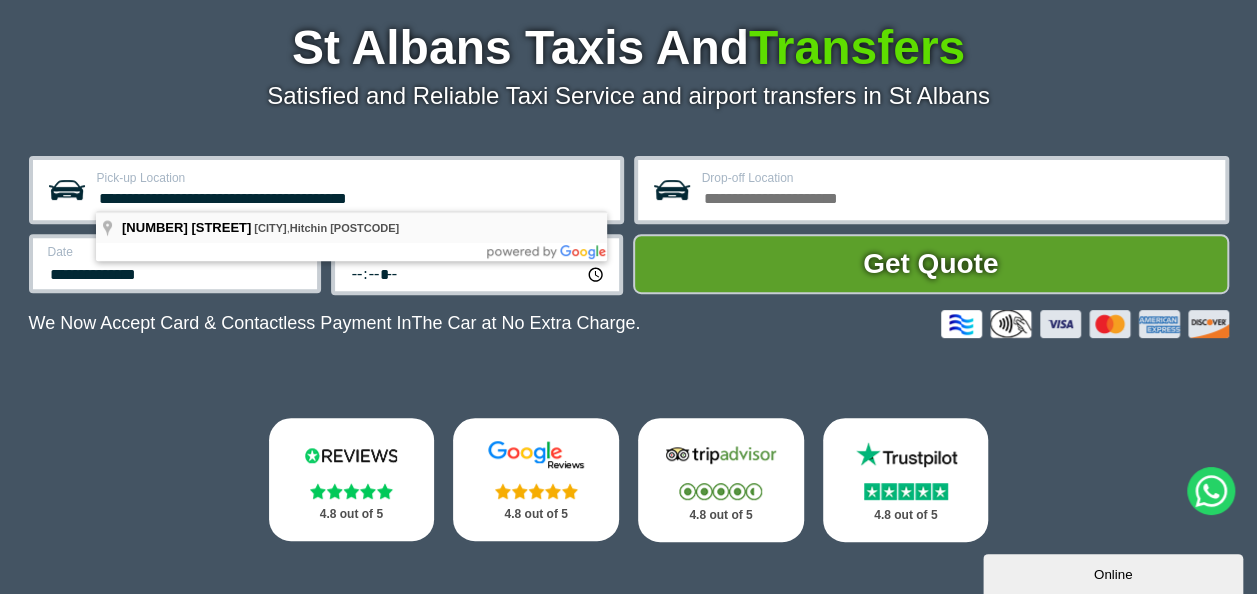 type on "**********" 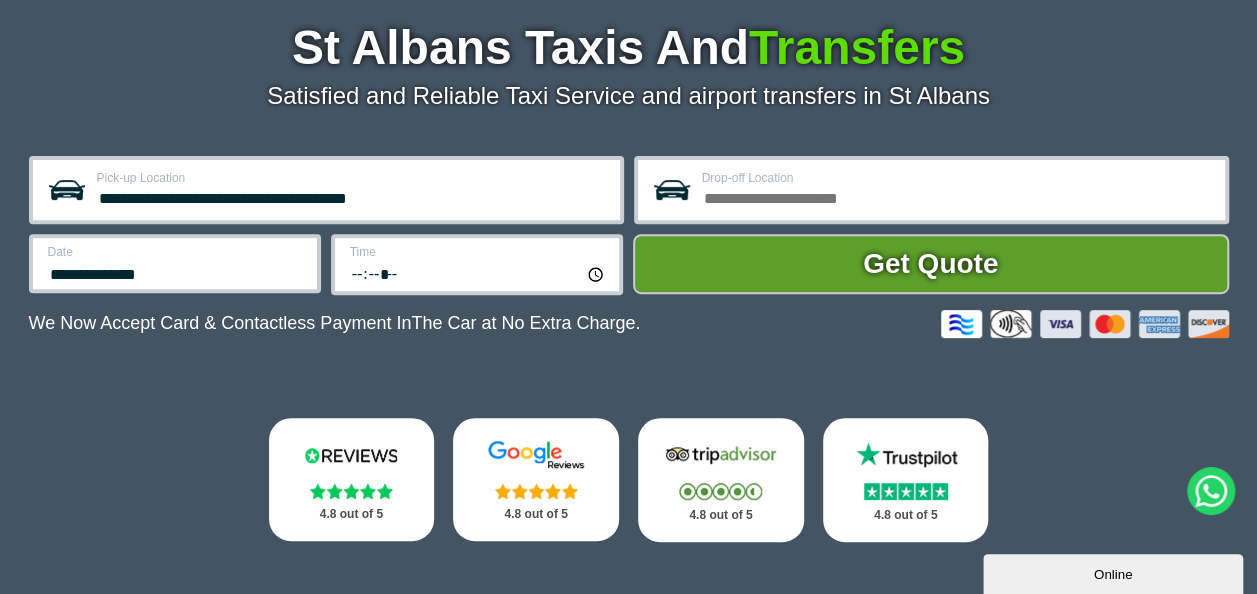 click on "**********" at bounding box center [176, 272] 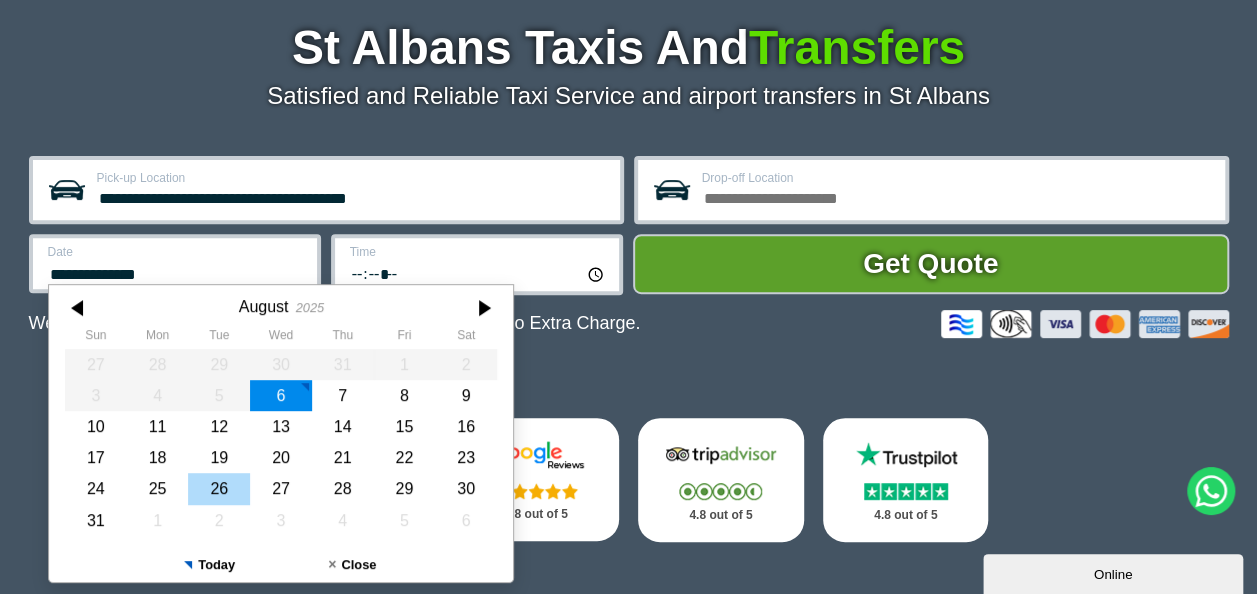 click on "26" at bounding box center [219, 488] 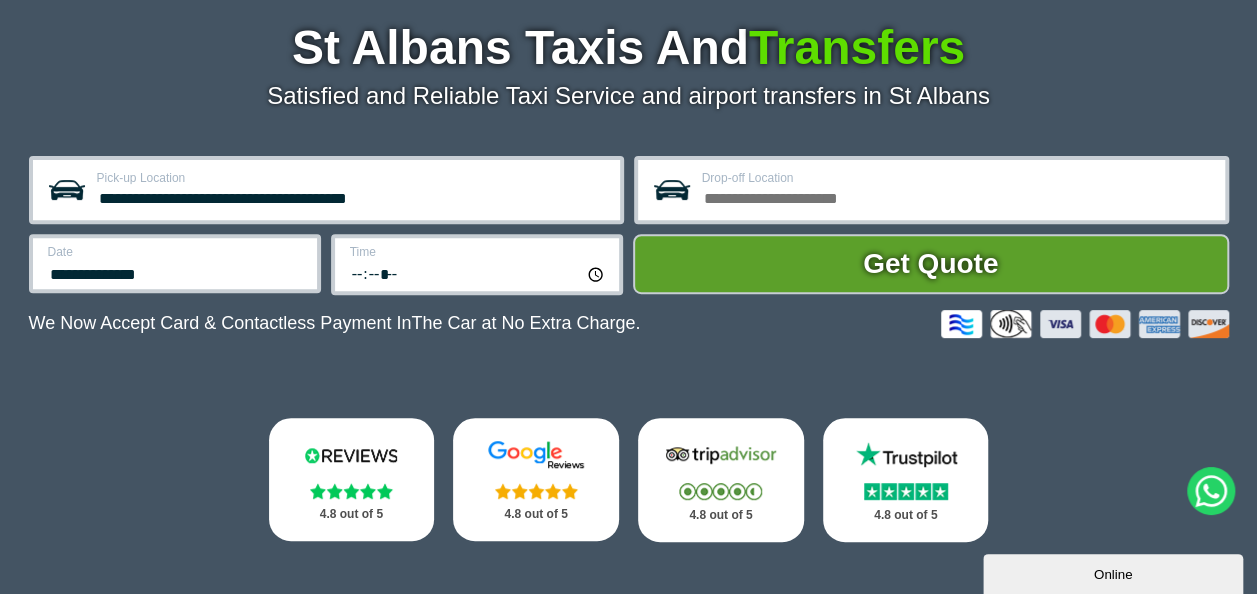 click on "*****" at bounding box center [478, 273] 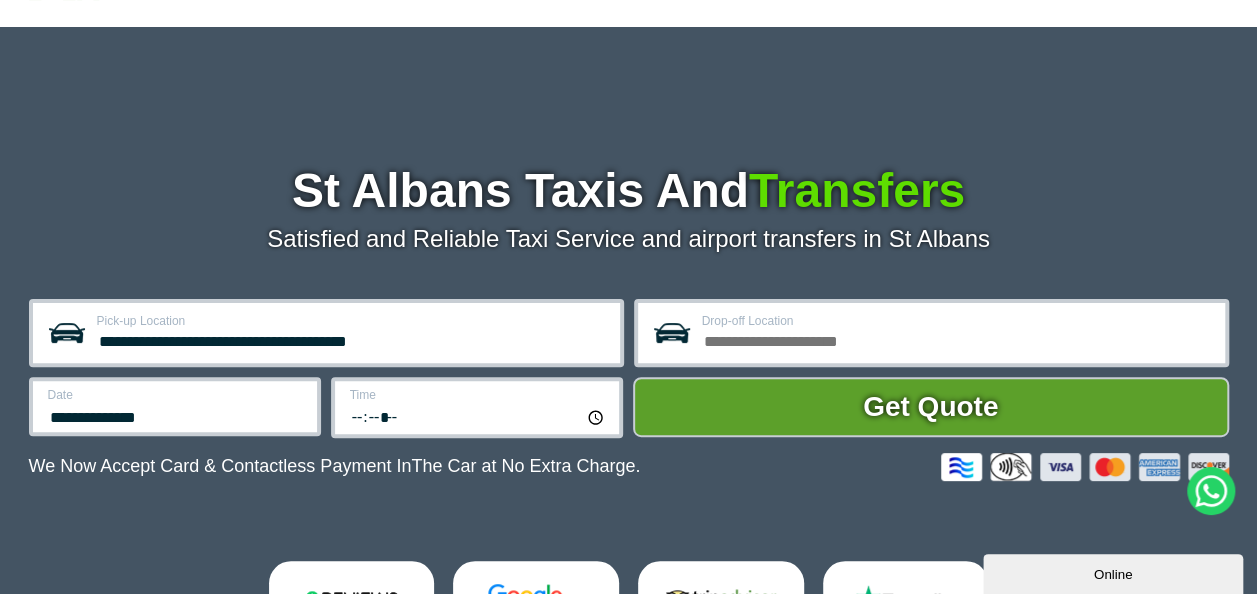 scroll, scrollTop: 62, scrollLeft: 0, axis: vertical 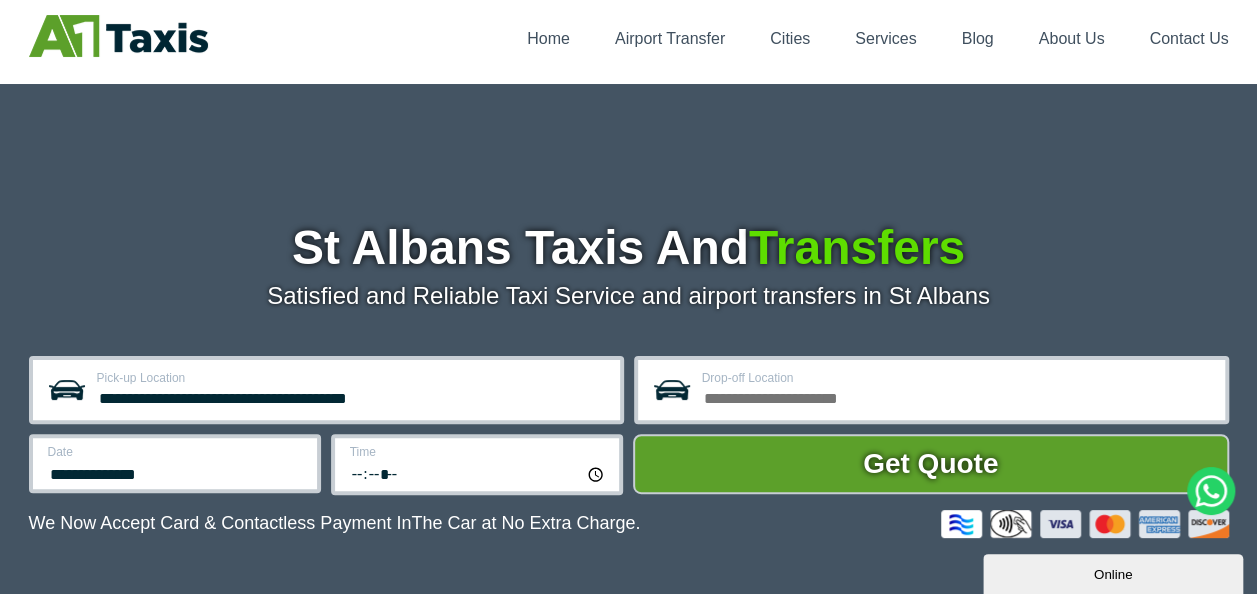 click on "Drop-off Location" at bounding box center (957, 396) 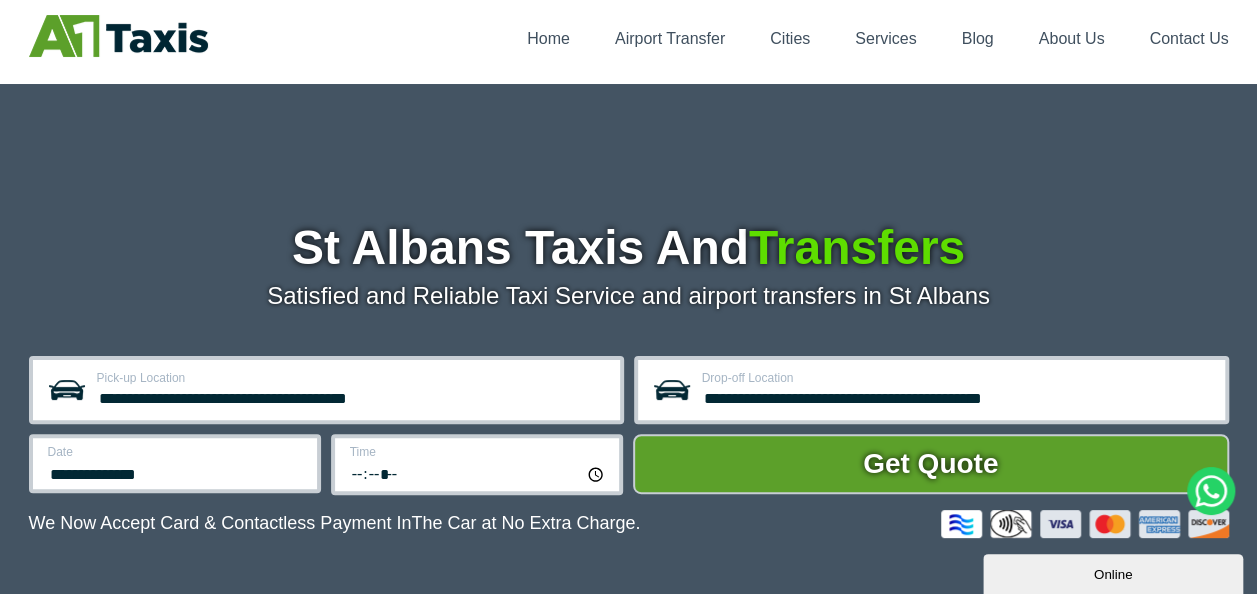 click on "**********" at bounding box center (957, 396) 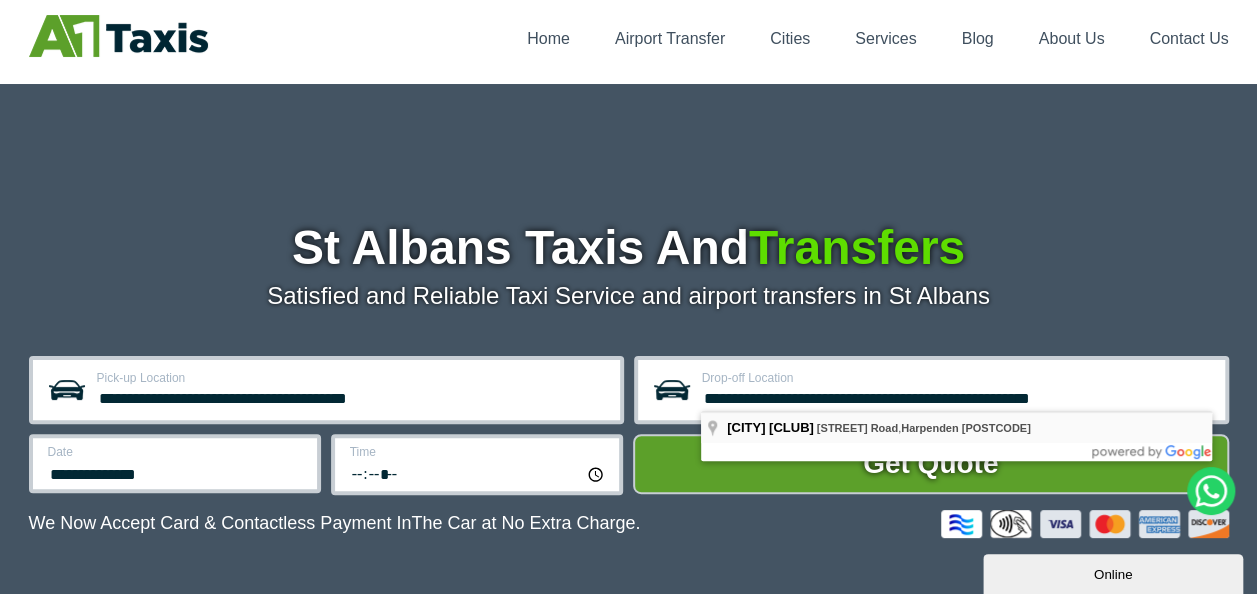 type on "**********" 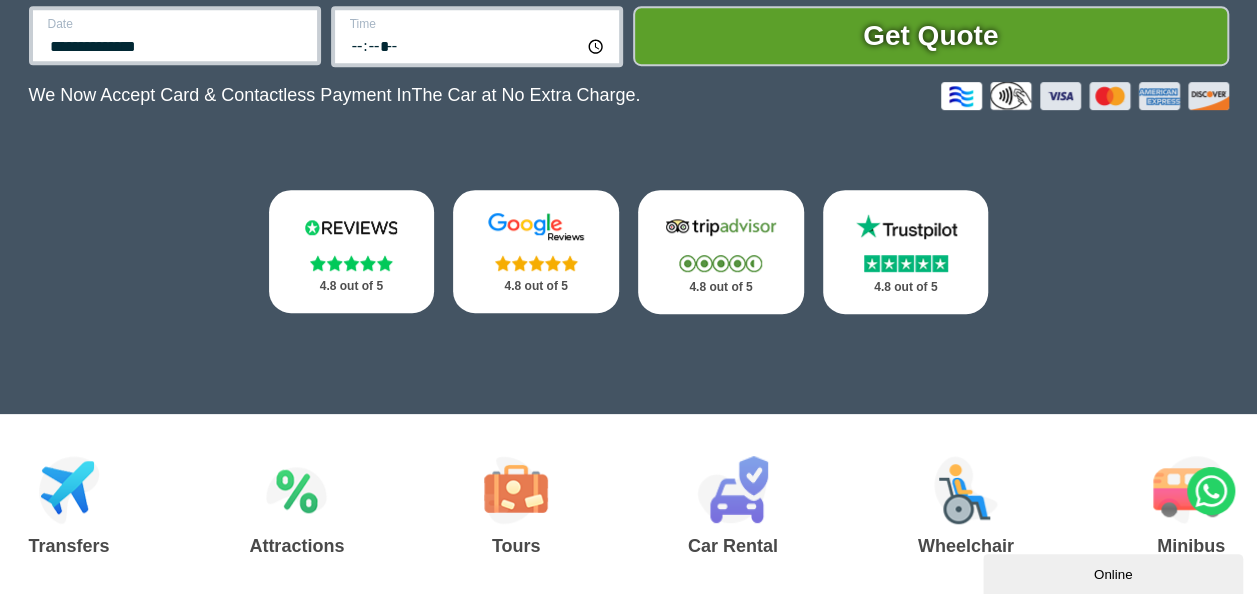 scroll, scrollTop: 162, scrollLeft: 0, axis: vertical 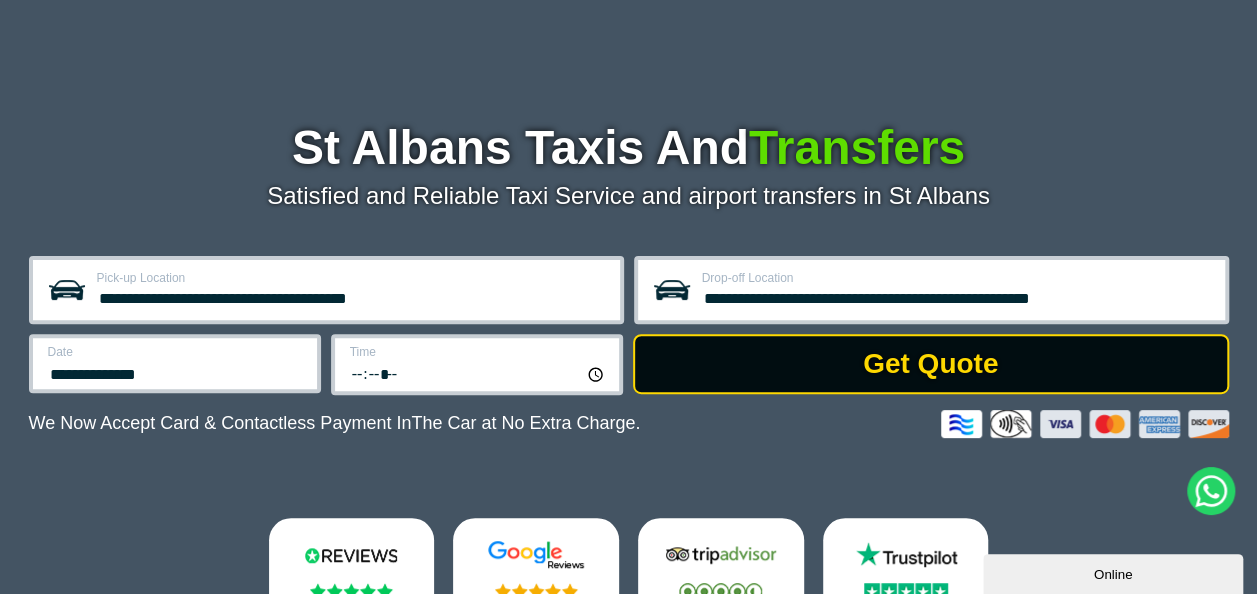click on "Get Quote" at bounding box center [931, 364] 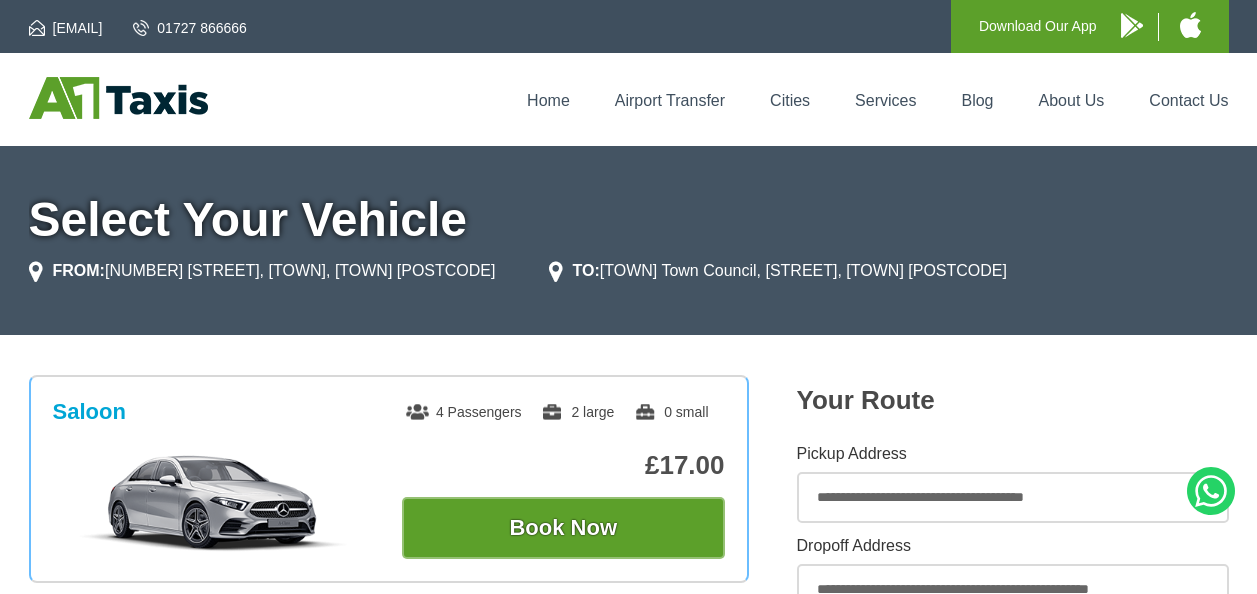 scroll, scrollTop: 0, scrollLeft: 0, axis: both 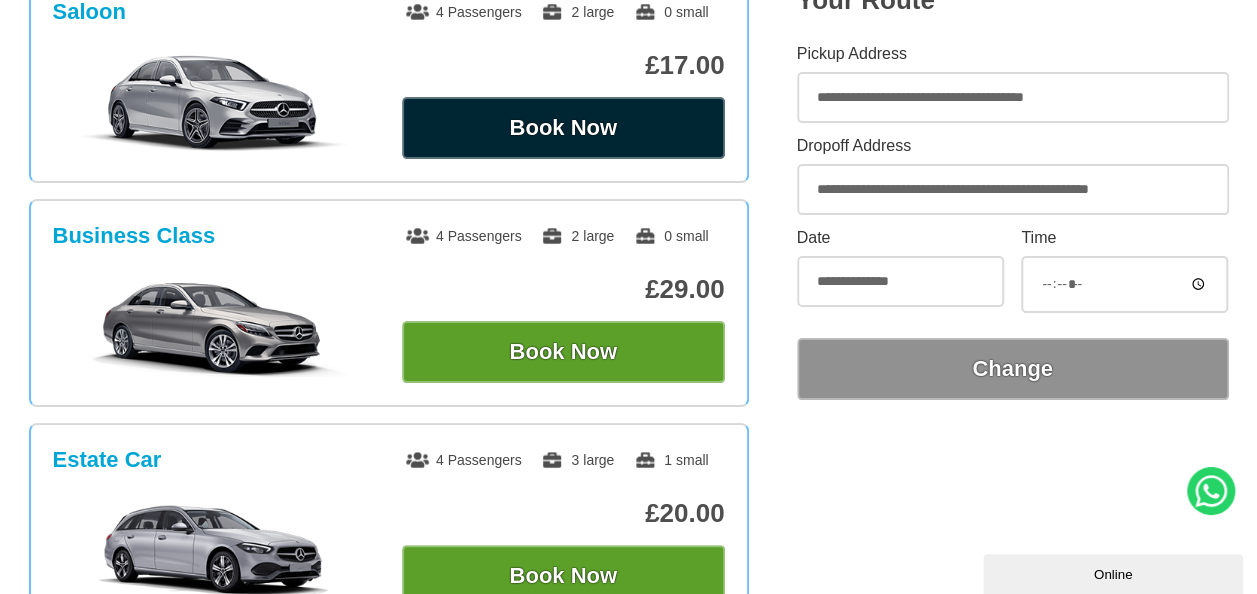 click on "Book Now" at bounding box center [563, 128] 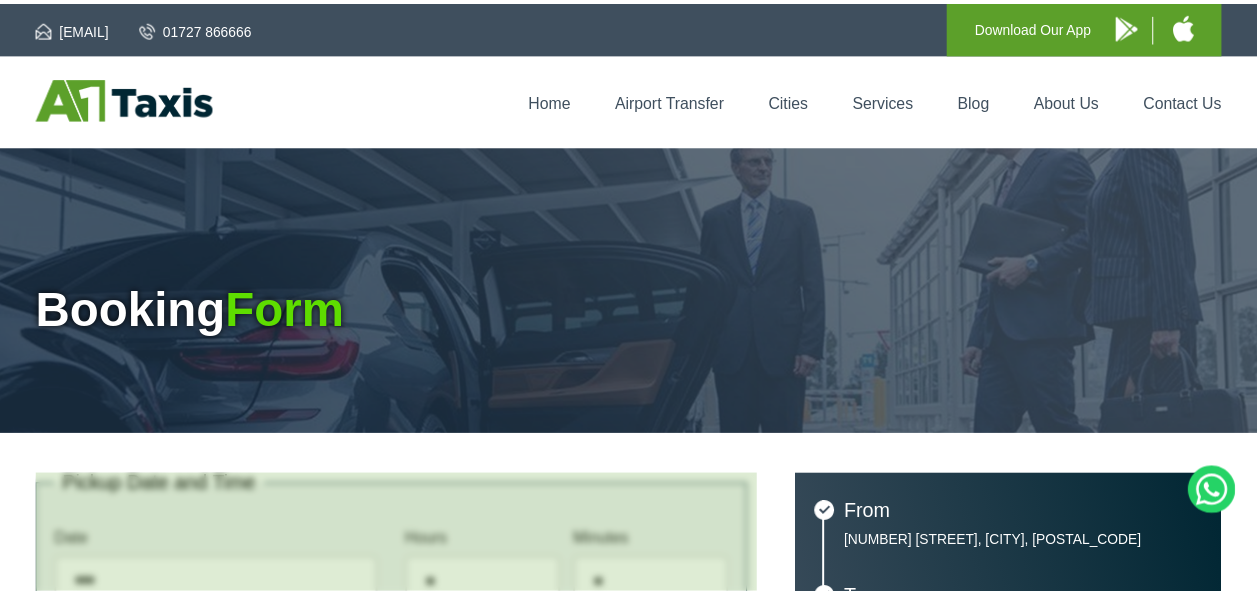 scroll, scrollTop: 0, scrollLeft: 0, axis: both 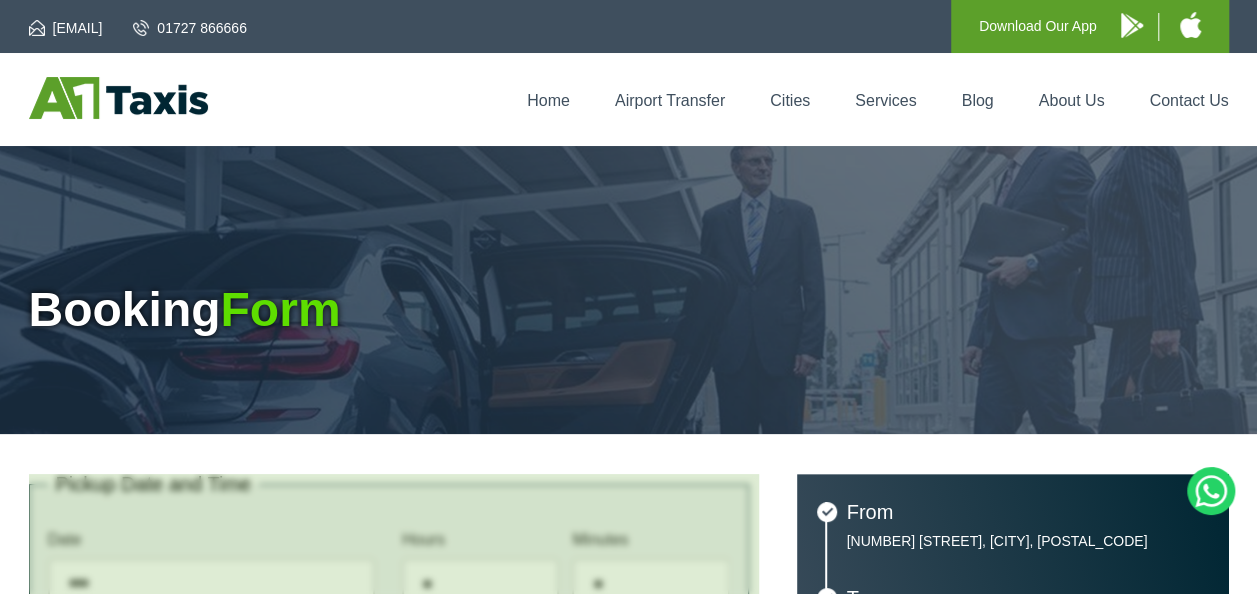 type on "**********" 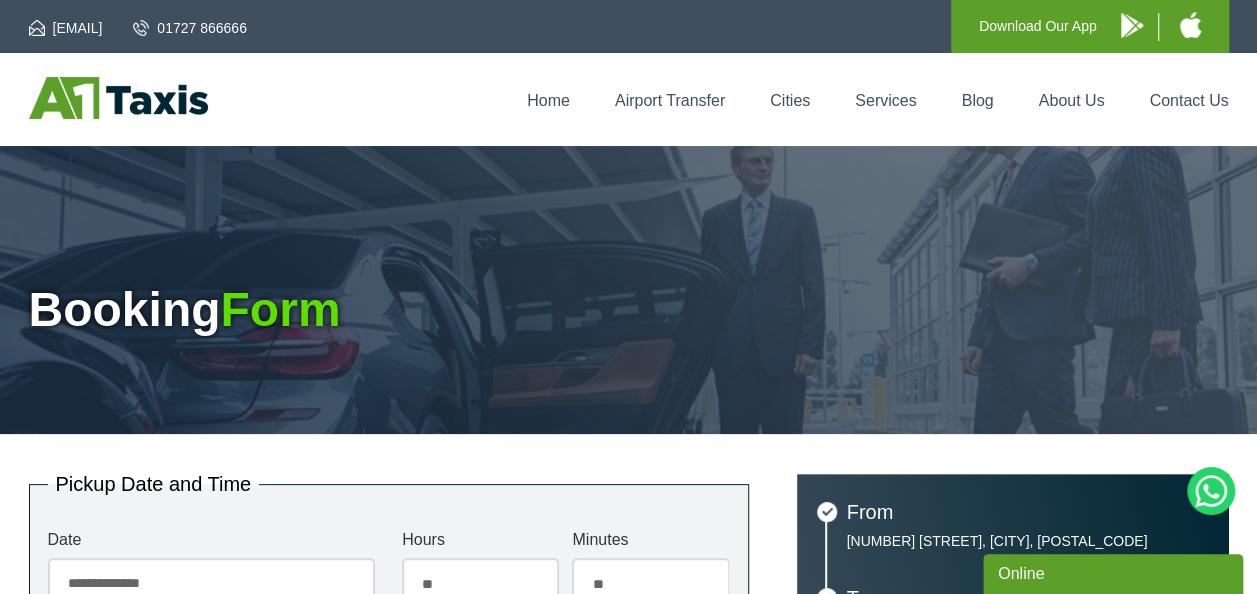 scroll, scrollTop: 0, scrollLeft: 0, axis: both 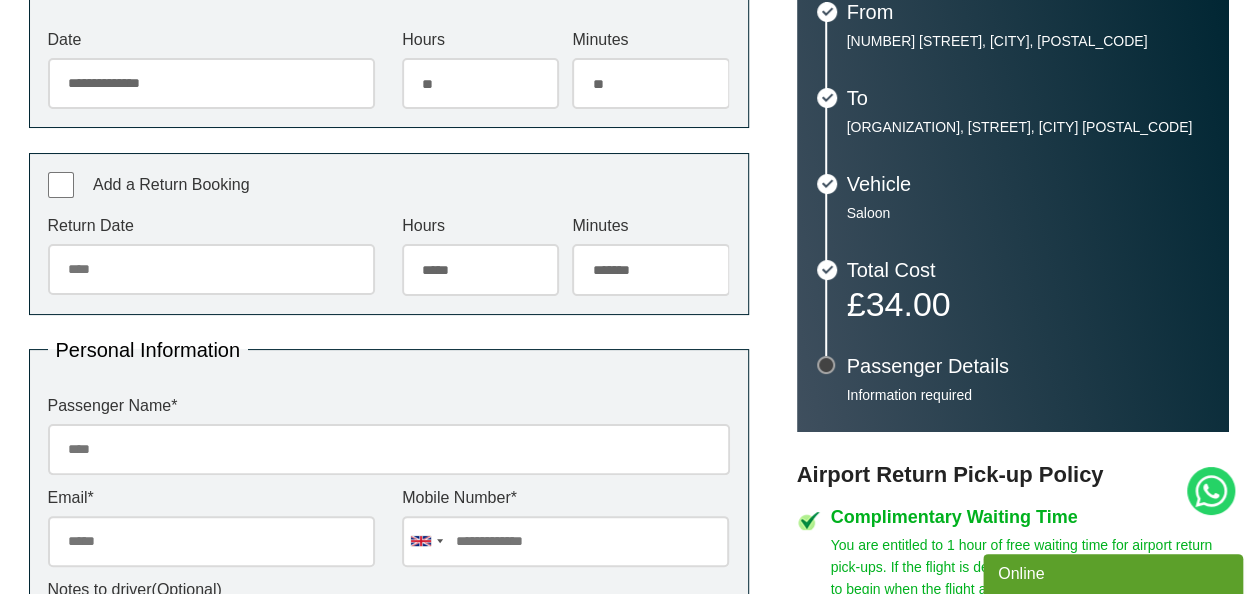 click on "Return Date" at bounding box center [211, 269] 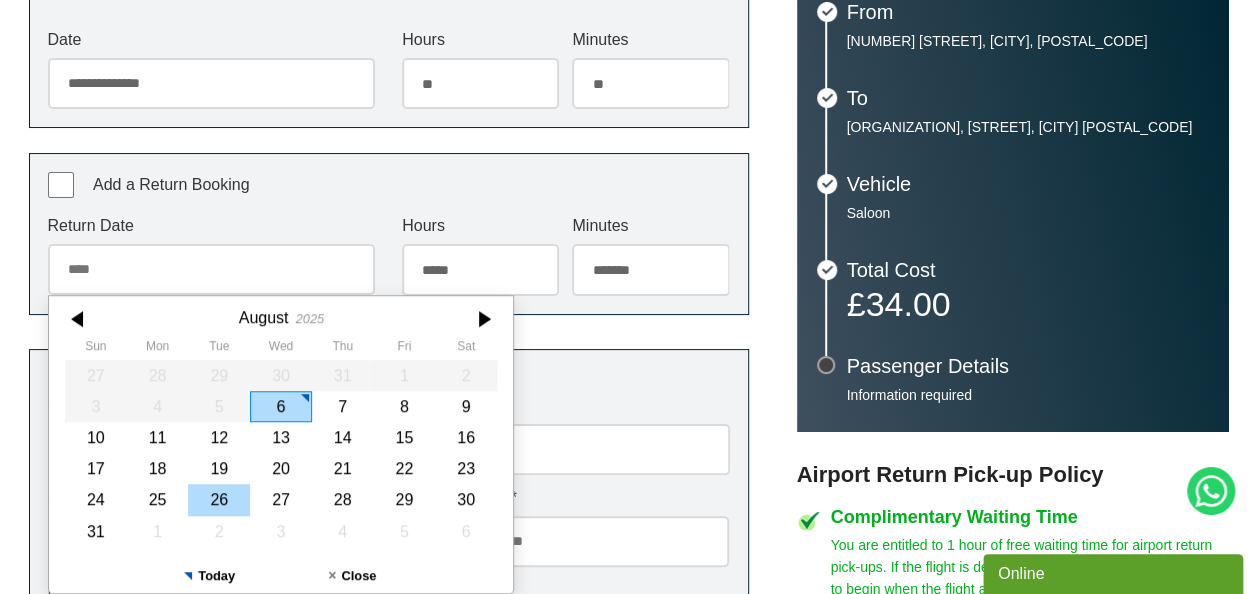 click on "26" at bounding box center (219, 500) 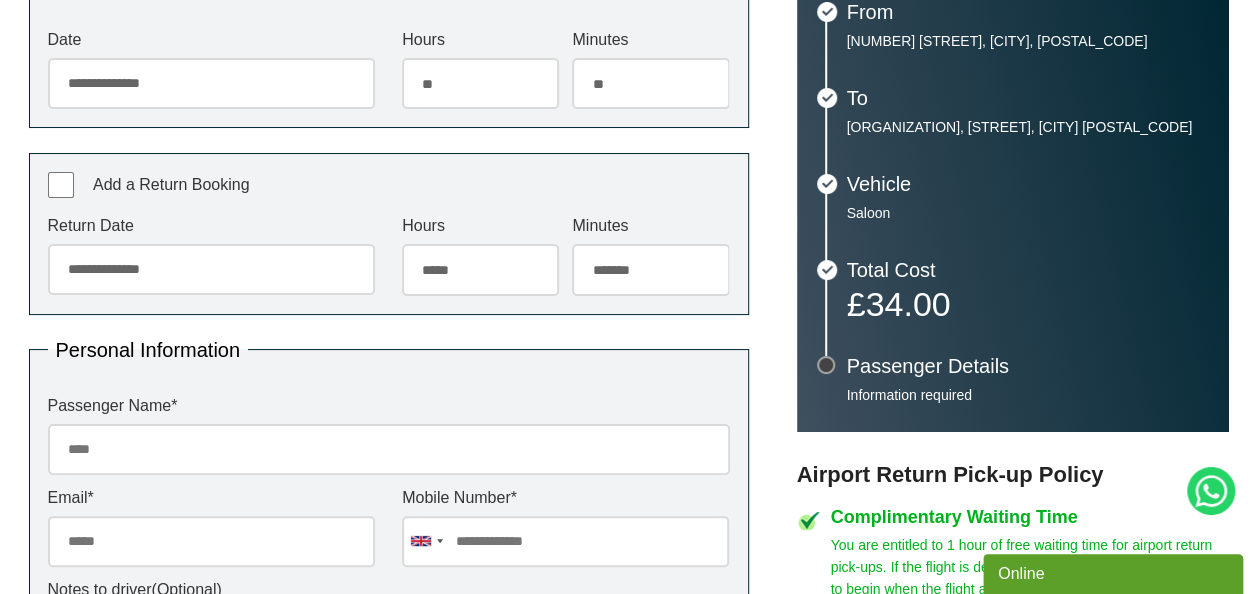 scroll, scrollTop: 400, scrollLeft: 0, axis: vertical 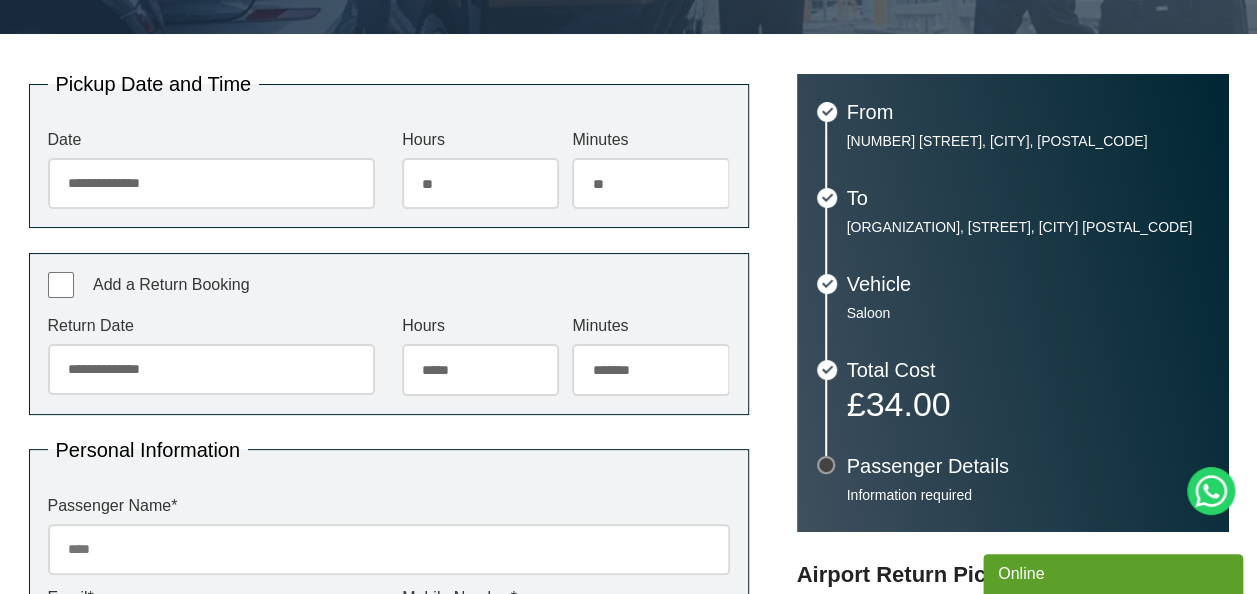 click on "*****
**
**
**
**
**
**
** ** ** ** ** ** ** ** ** ** ** ** ** ** ** ** ** **" at bounding box center (480, 369) 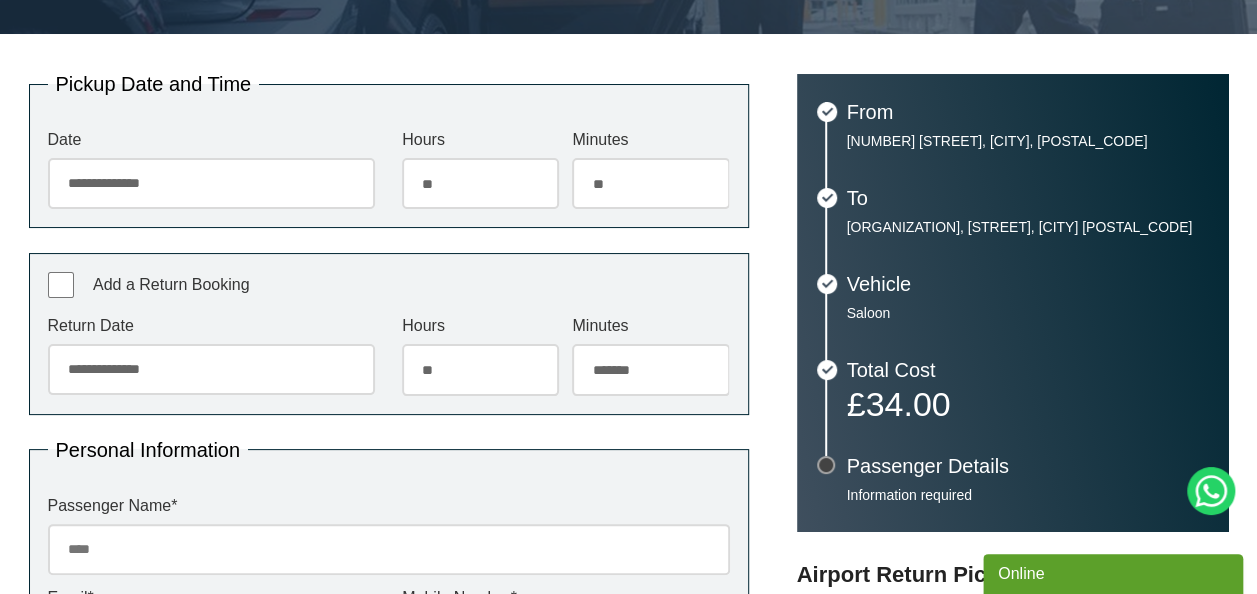 click on "*****
**
**
**
**
**
**
** ** ** ** ** ** ** ** ** ** ** ** ** ** ** ** ** **" at bounding box center [480, 369] 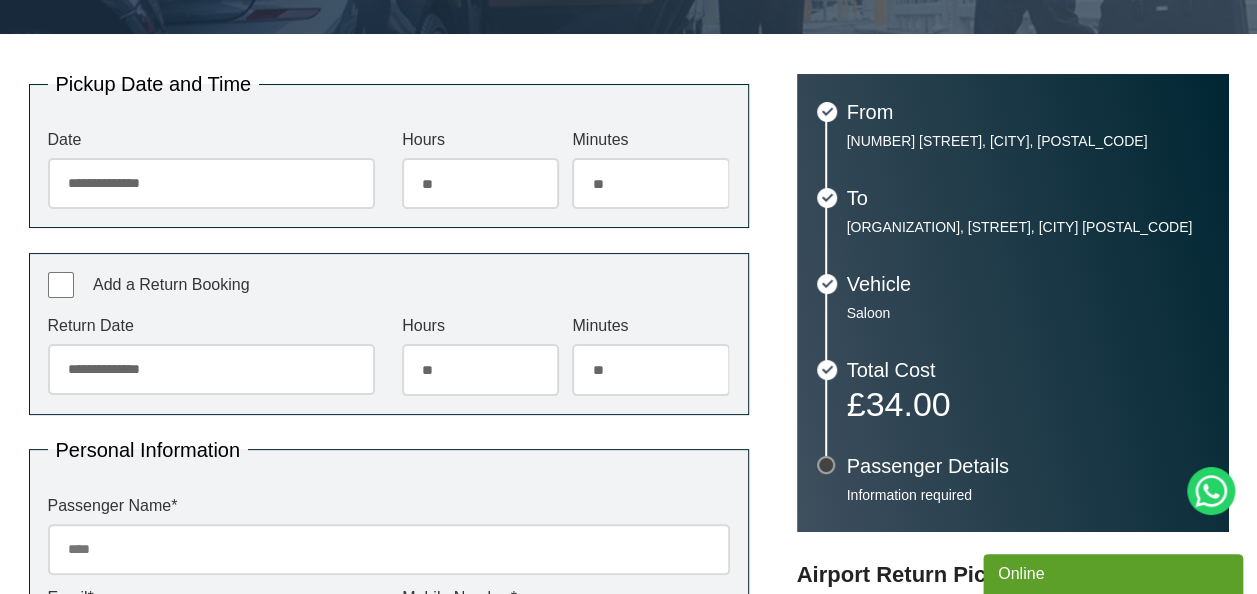 click on "*******
**
**
**
**
**
**
** ** ** ** ** ** ** ** ** ** ** ** ** ** ** ** ** ** ** ** ** ** ** ** ** ** **" at bounding box center [650, 369] 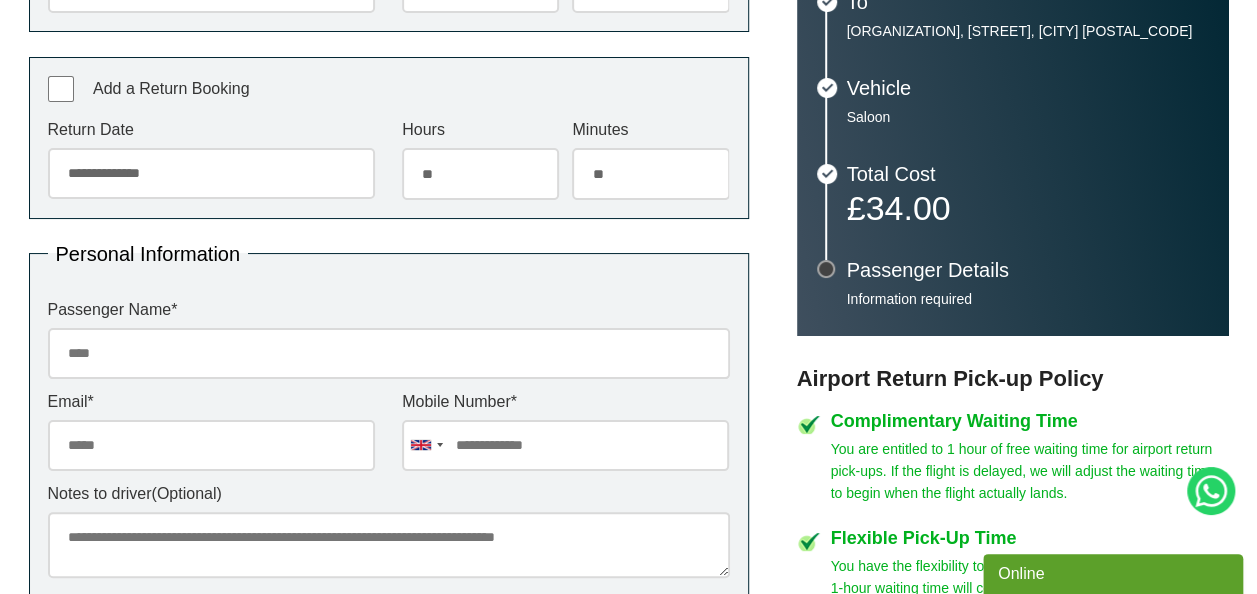 scroll, scrollTop: 600, scrollLeft: 0, axis: vertical 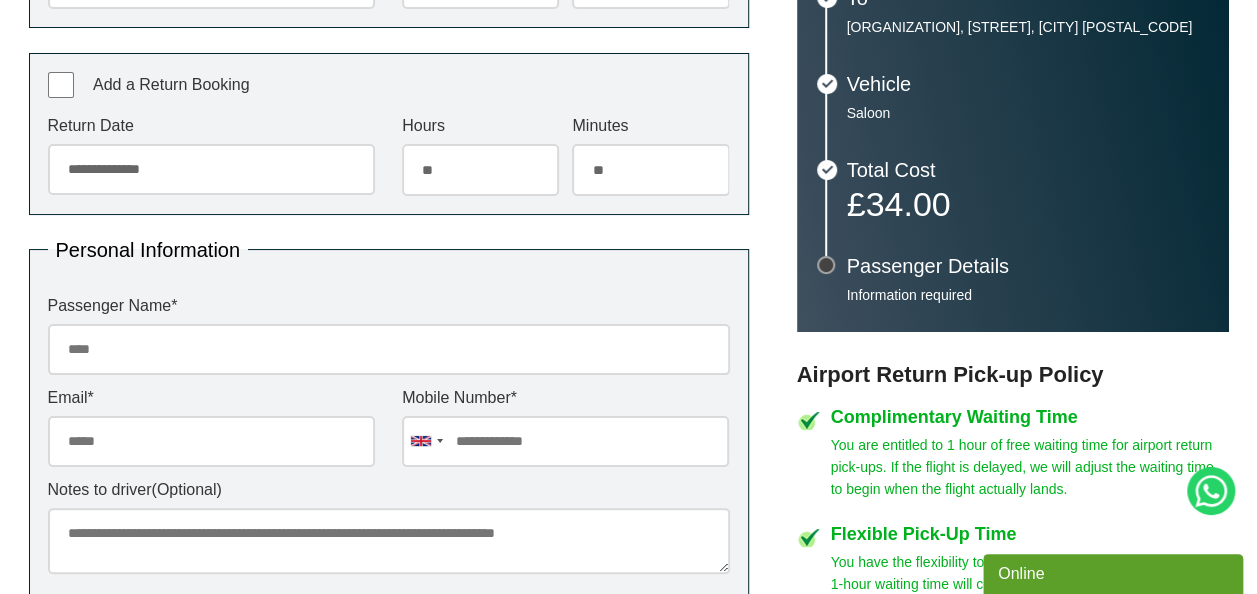 click on "Passenger Name  *" at bounding box center [389, 349] 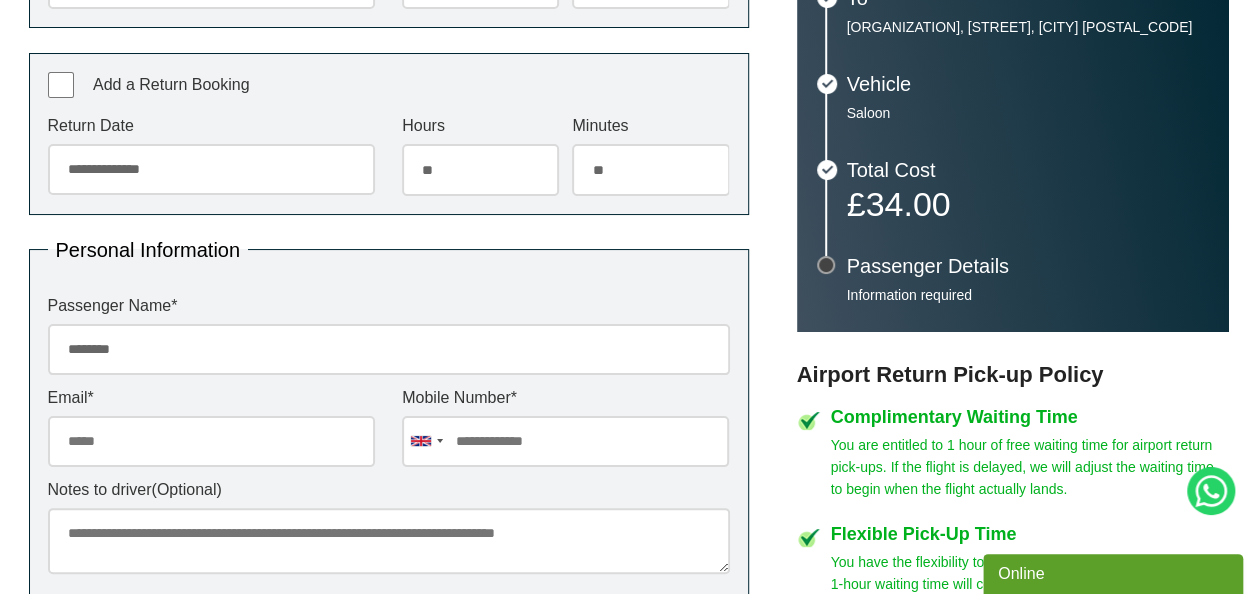 type on "**********" 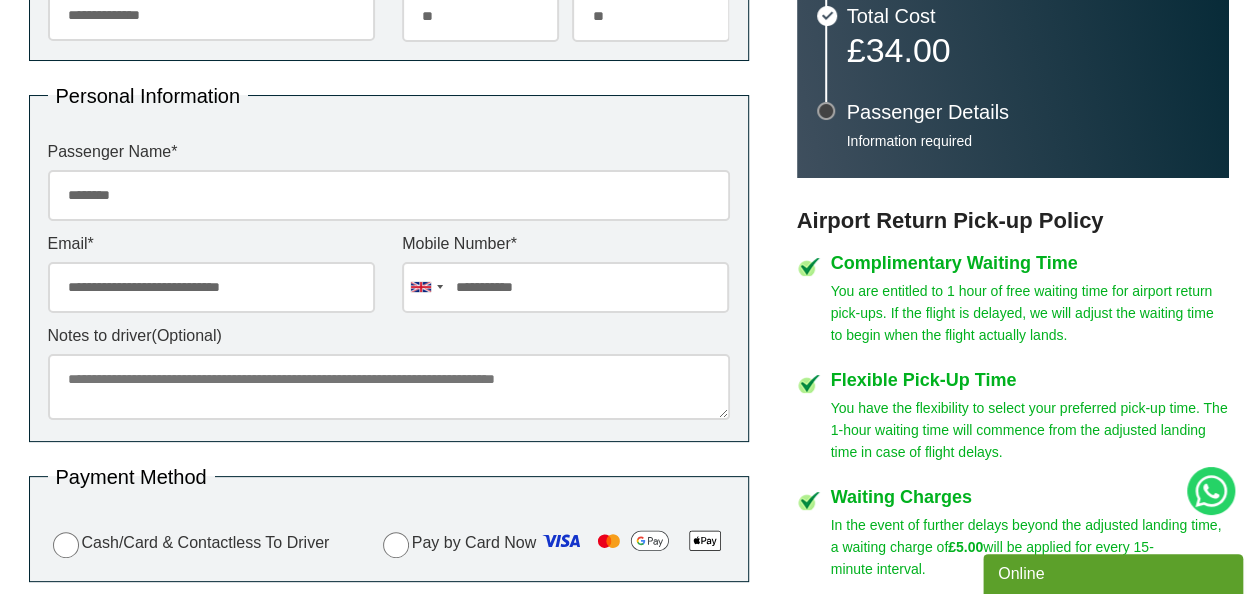 scroll, scrollTop: 800, scrollLeft: 0, axis: vertical 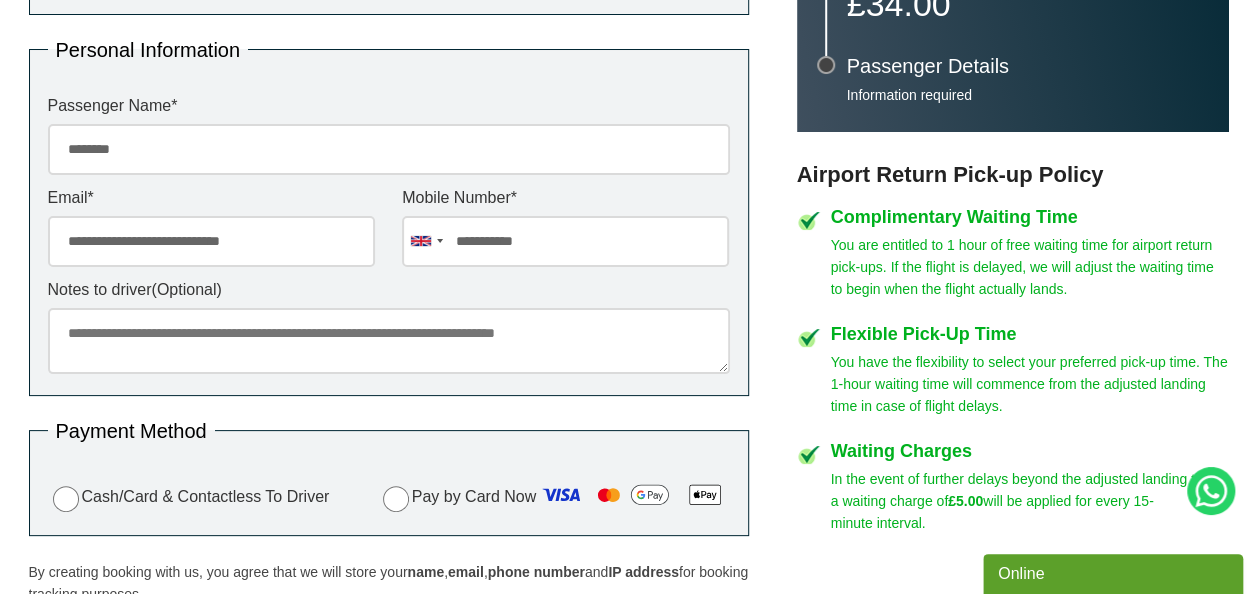 click on "Notes to driver  (Optional)" at bounding box center [389, 341] 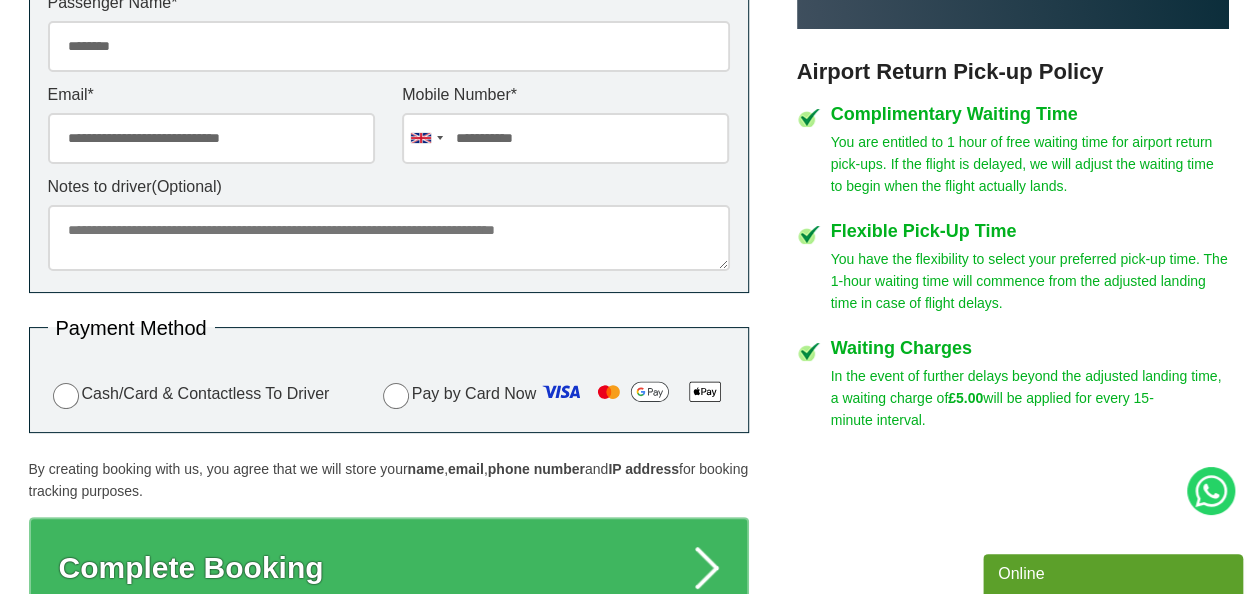 scroll, scrollTop: 1000, scrollLeft: 0, axis: vertical 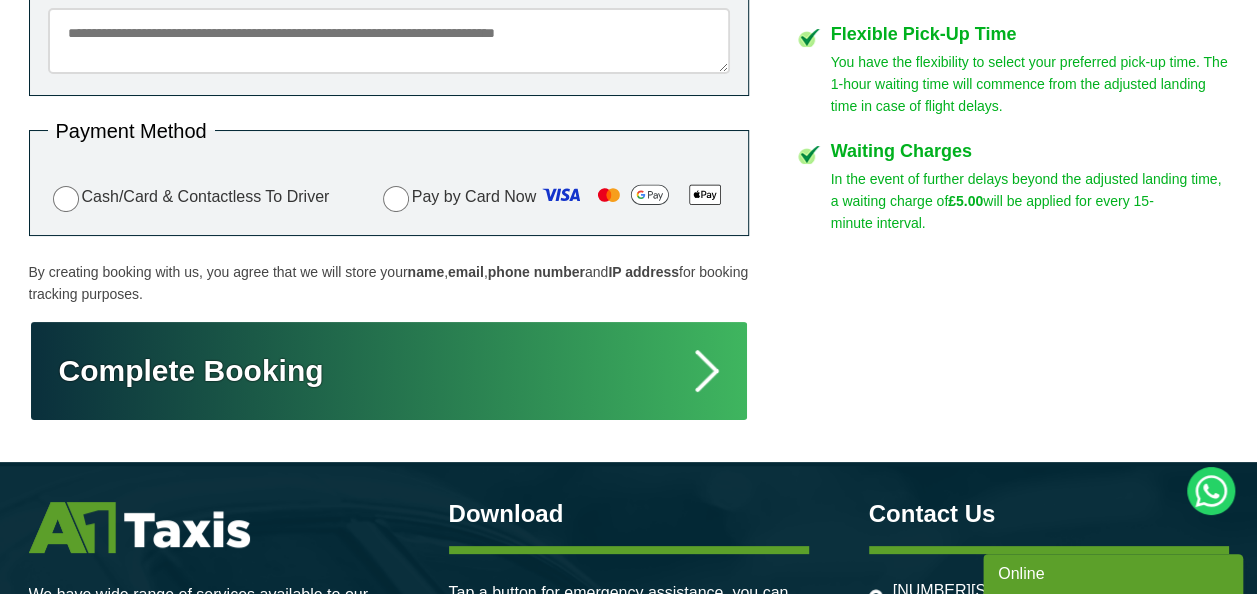click on "Complete Booking" at bounding box center (389, 371) 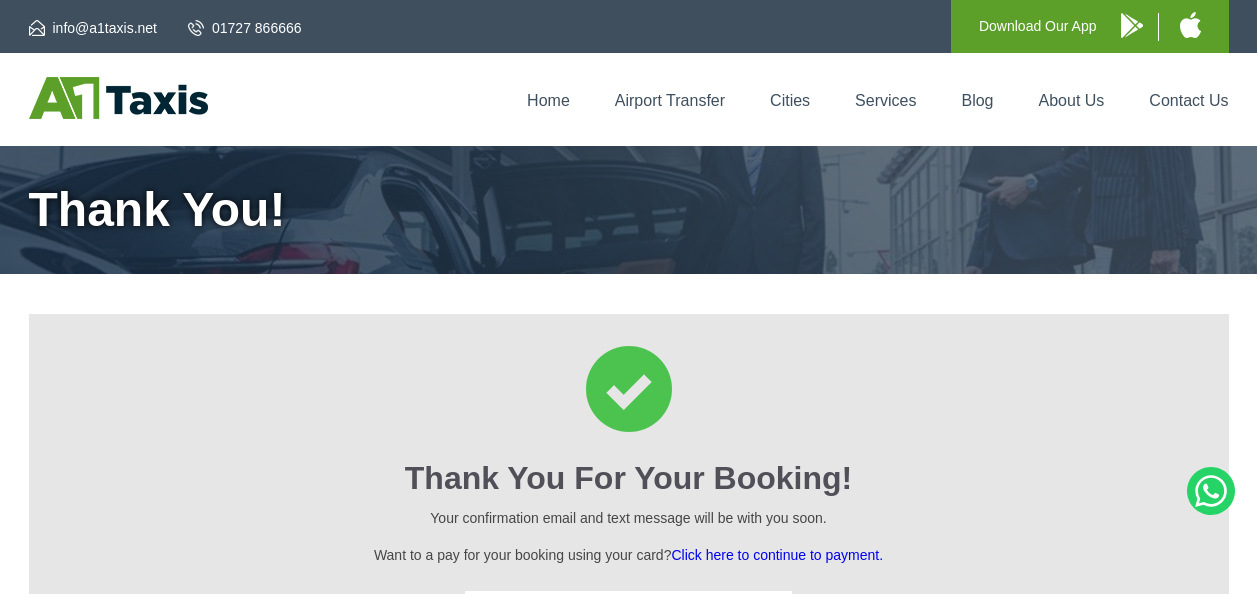 scroll, scrollTop: 0, scrollLeft: 0, axis: both 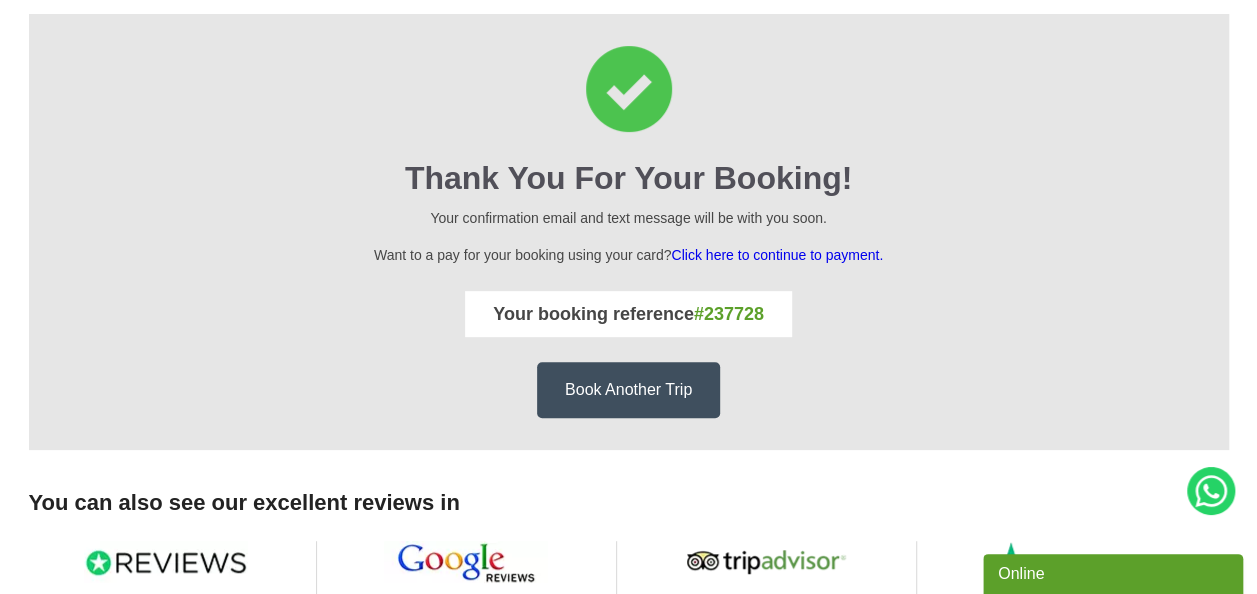 click on "Click here to continue to payment." at bounding box center (777, 255) 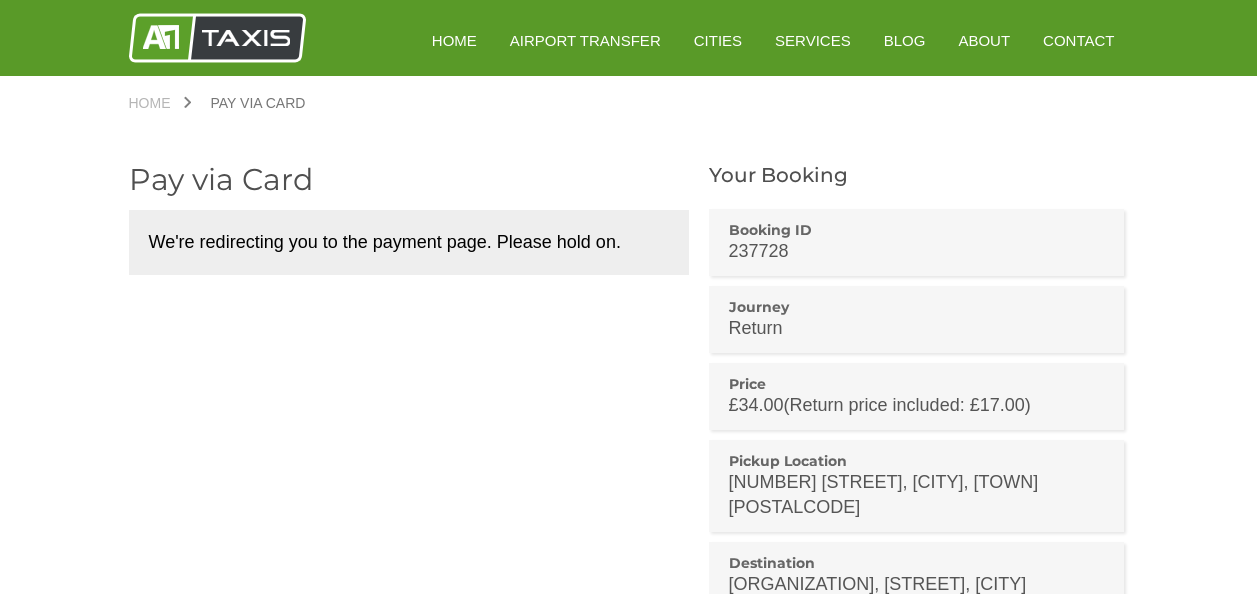 scroll, scrollTop: 0, scrollLeft: 0, axis: both 